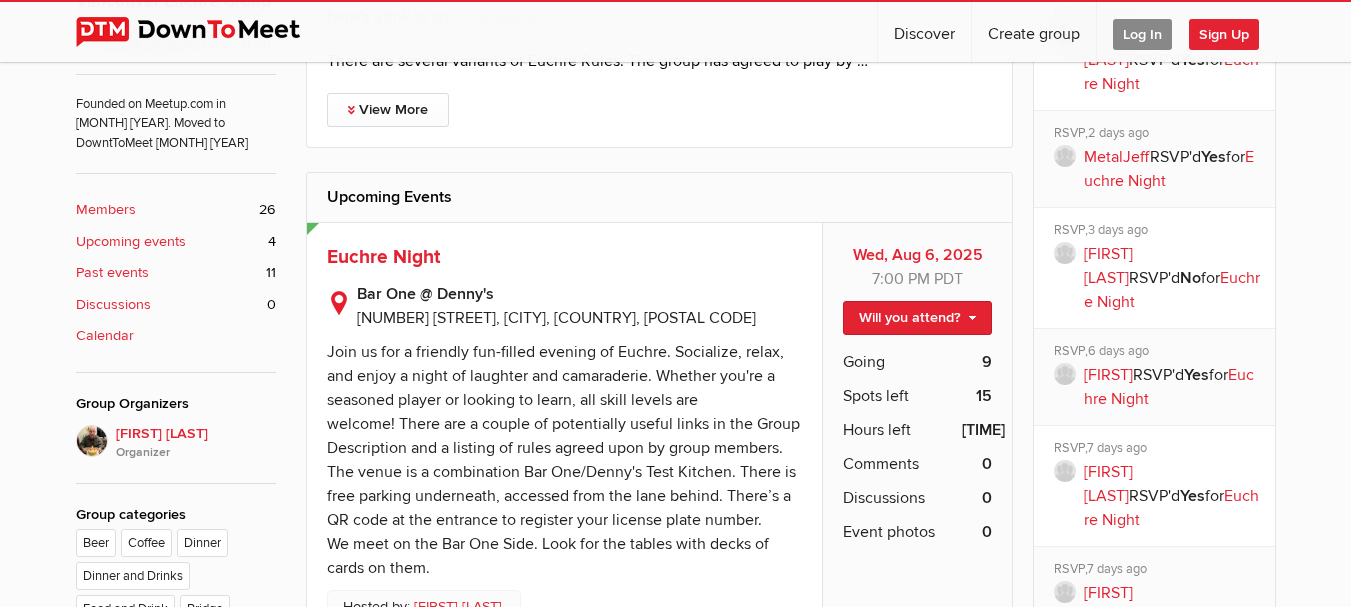 scroll, scrollTop: 700, scrollLeft: 0, axis: vertical 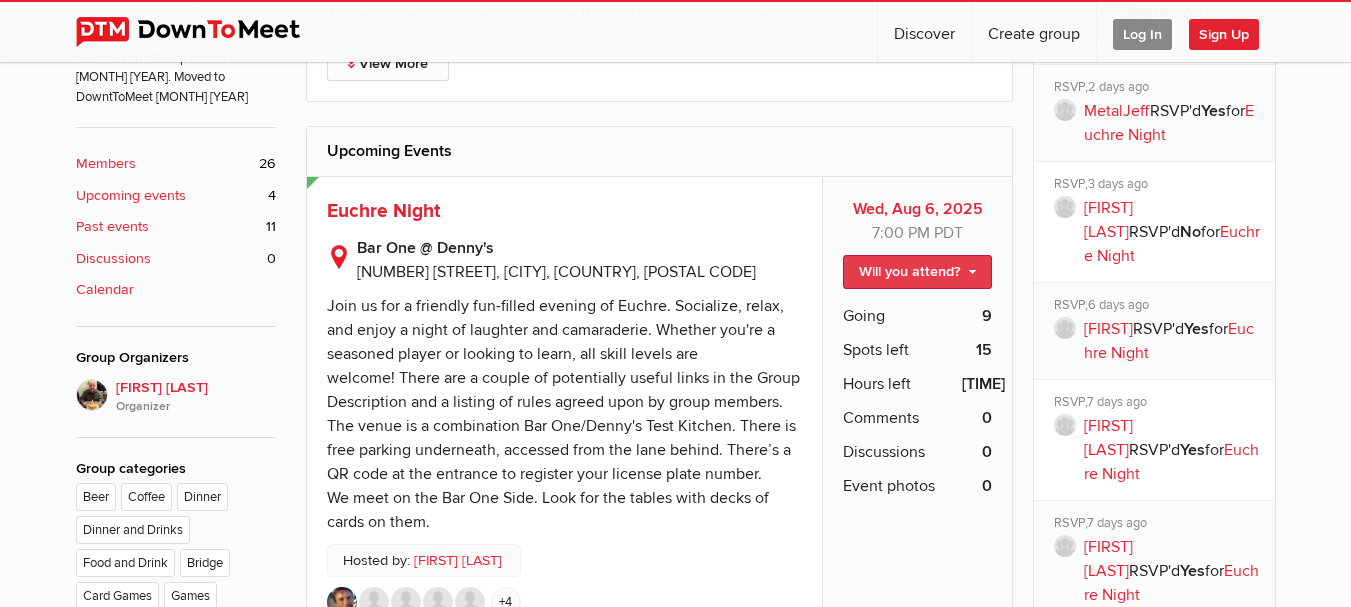 click on "Will you attend?" 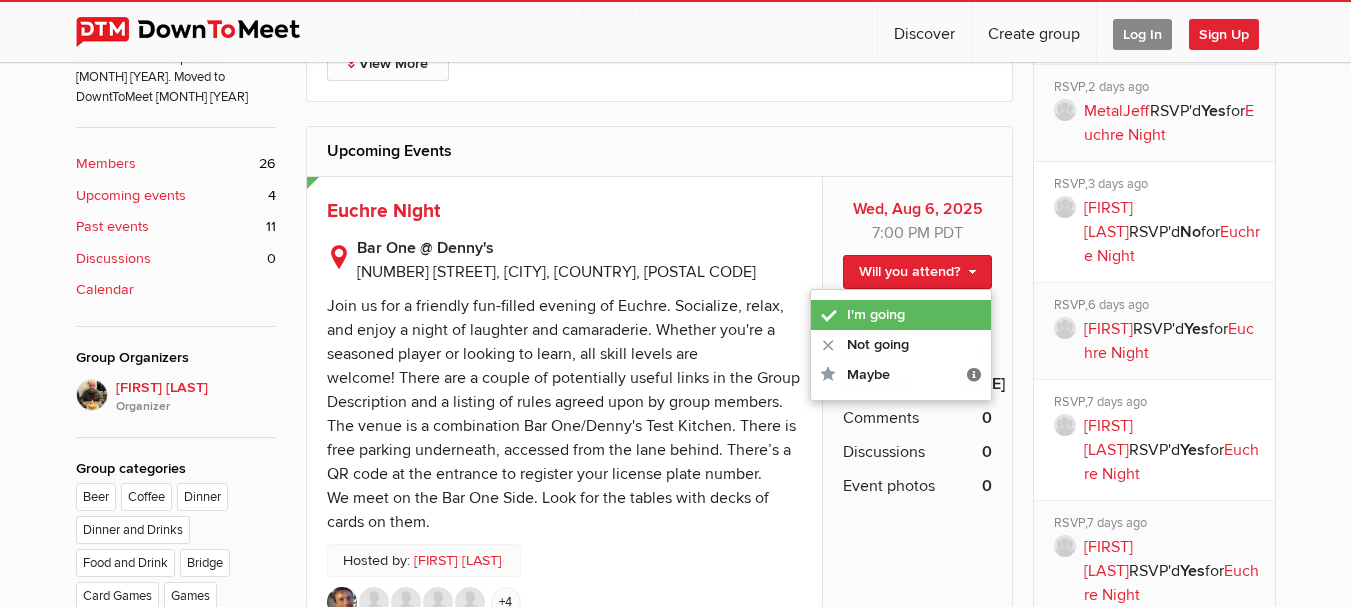 click on "I'm going" 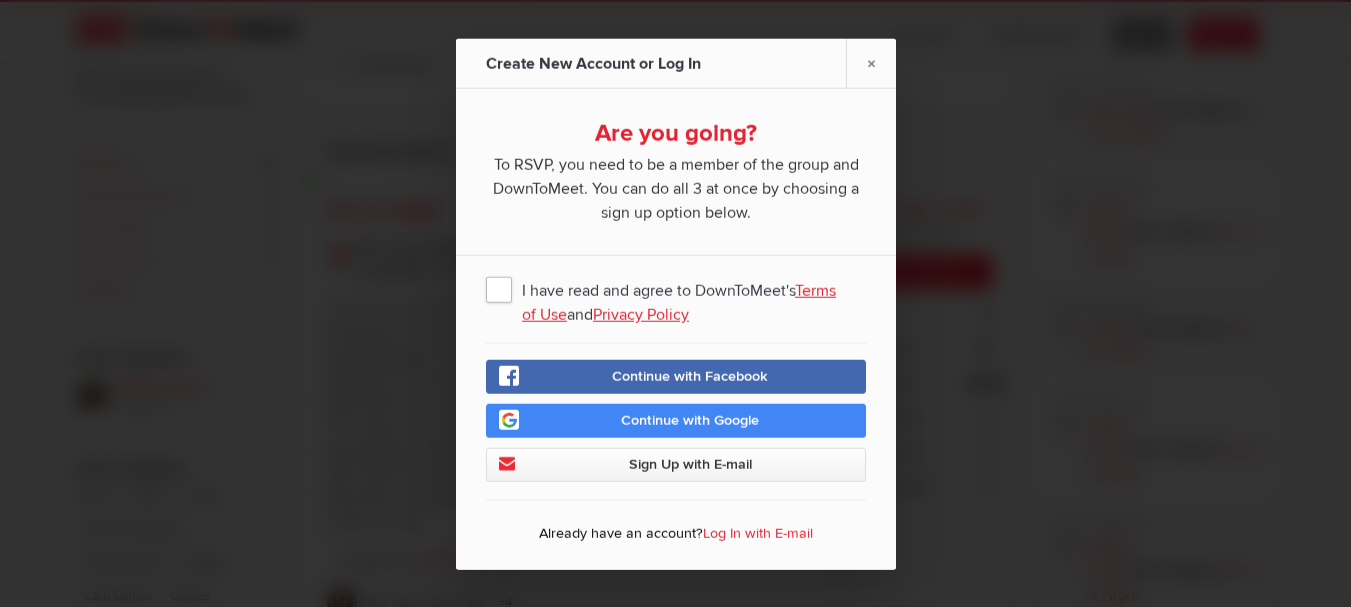 click on "I have read and agree to DownToMeet's  Terms of Use  and  Privacy Policy" 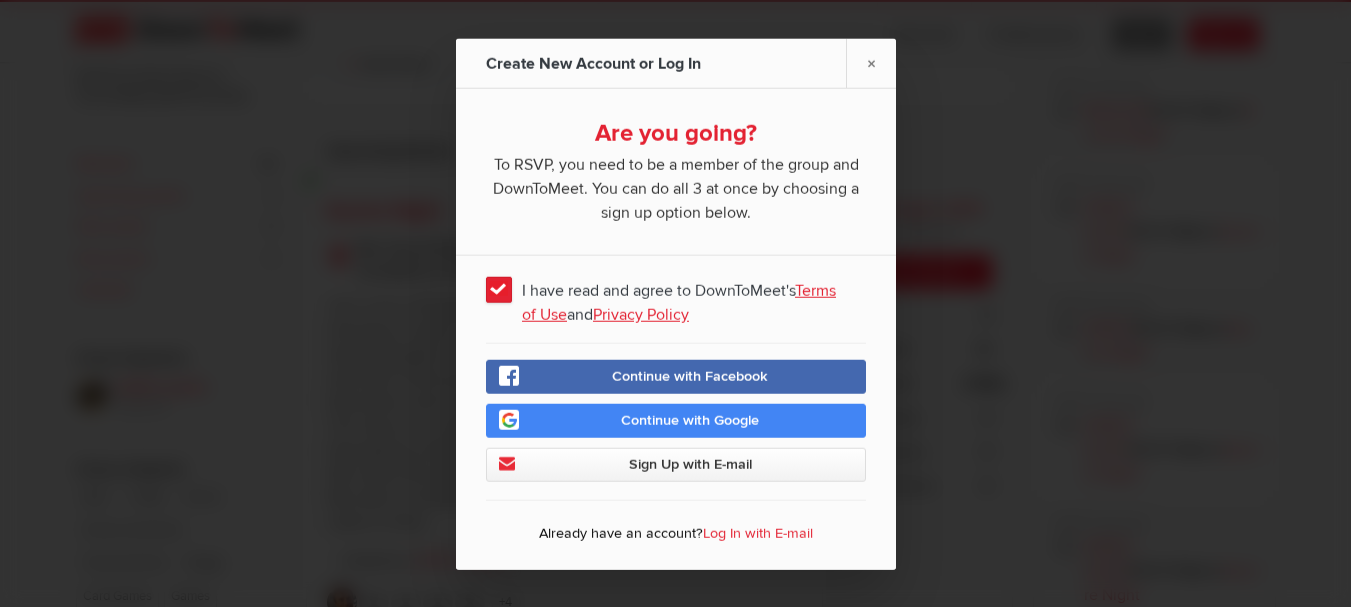 click on "Continue with Google" 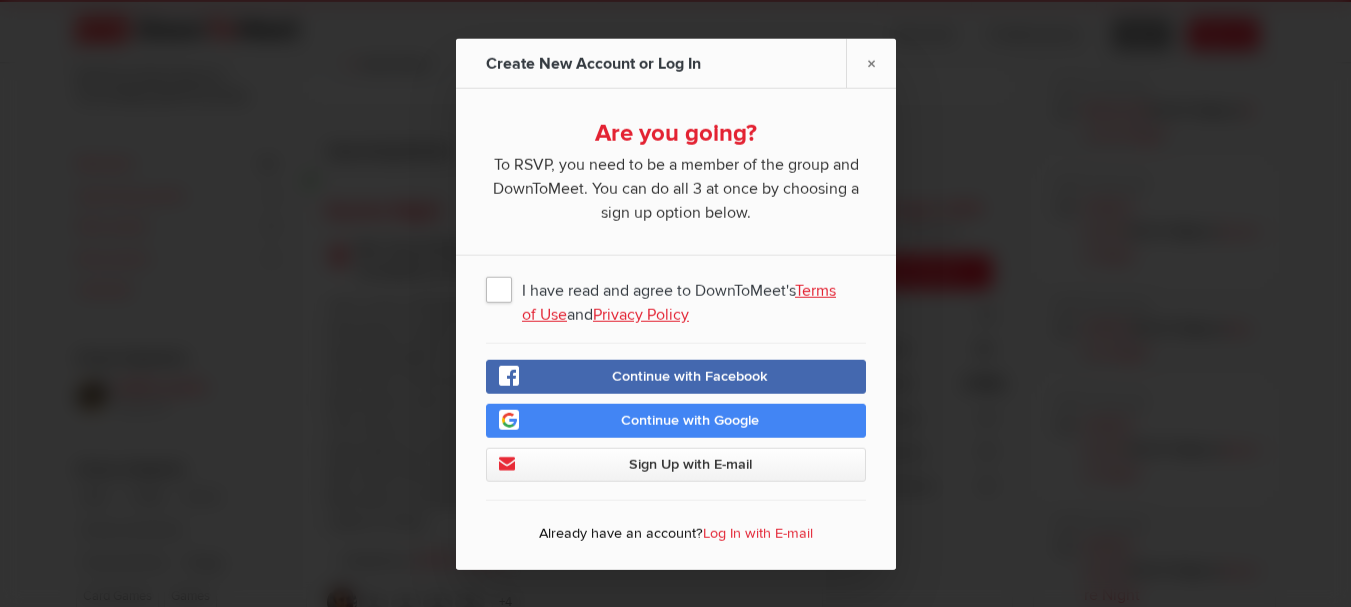 click on "I have read and agree to DownToMeet's  Terms of Use  and  Privacy Policy" 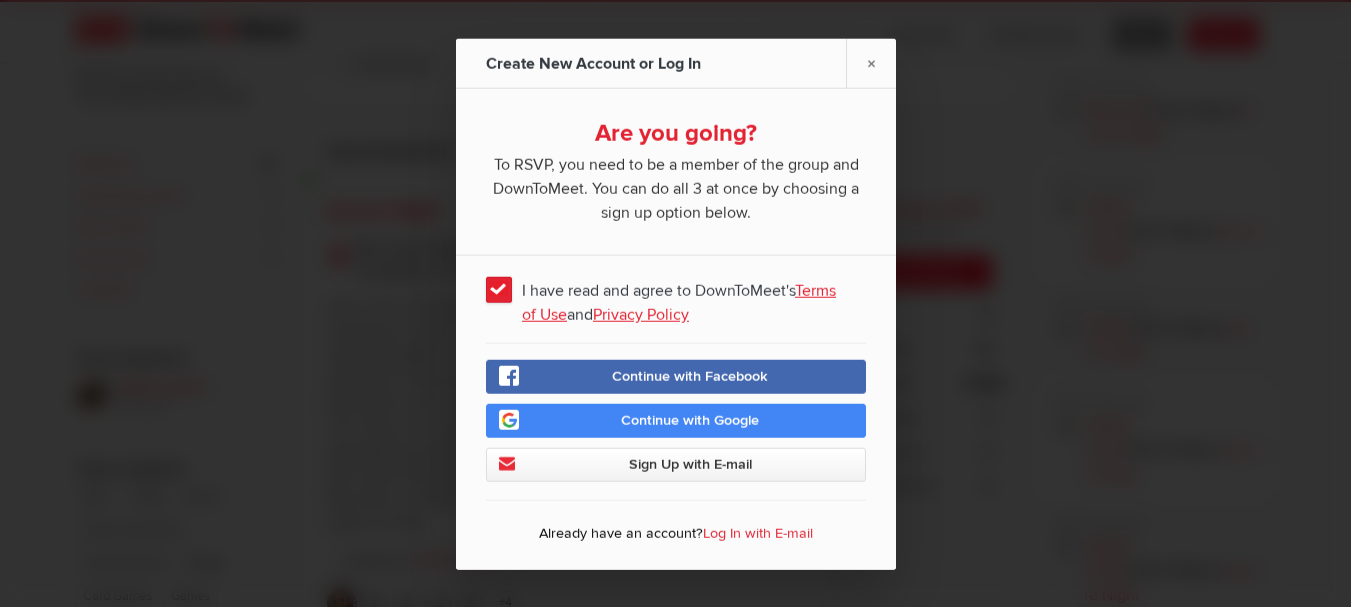 click on "Continue with Google" 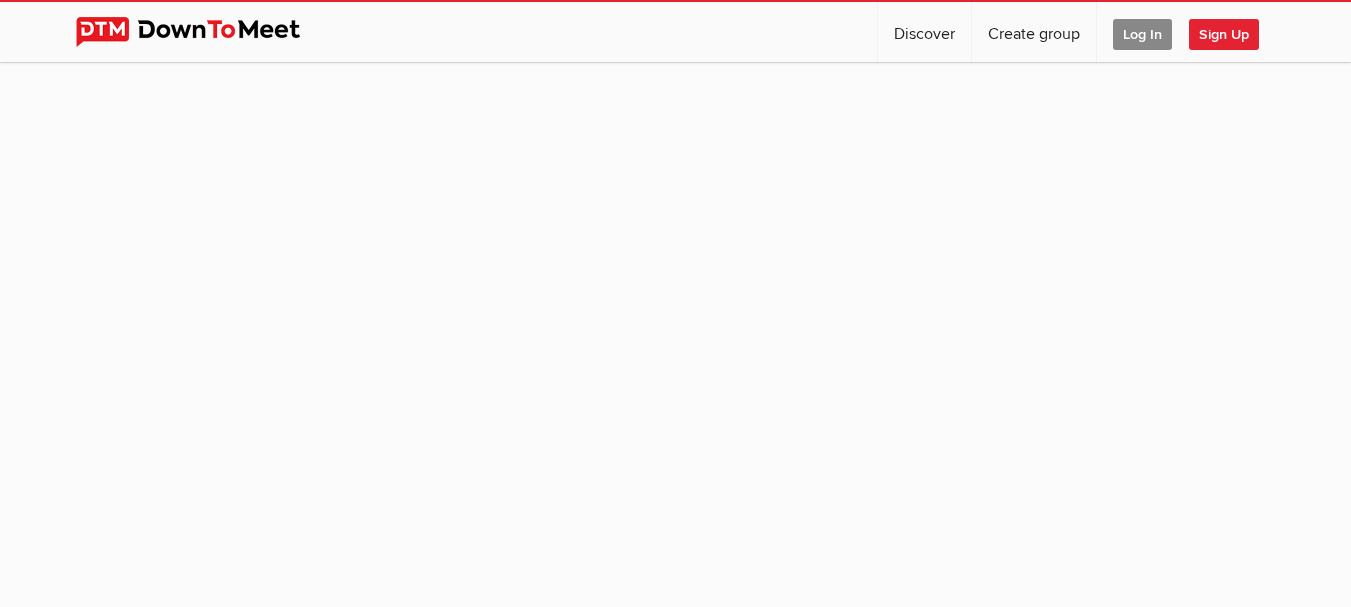 scroll, scrollTop: 0, scrollLeft: 0, axis: both 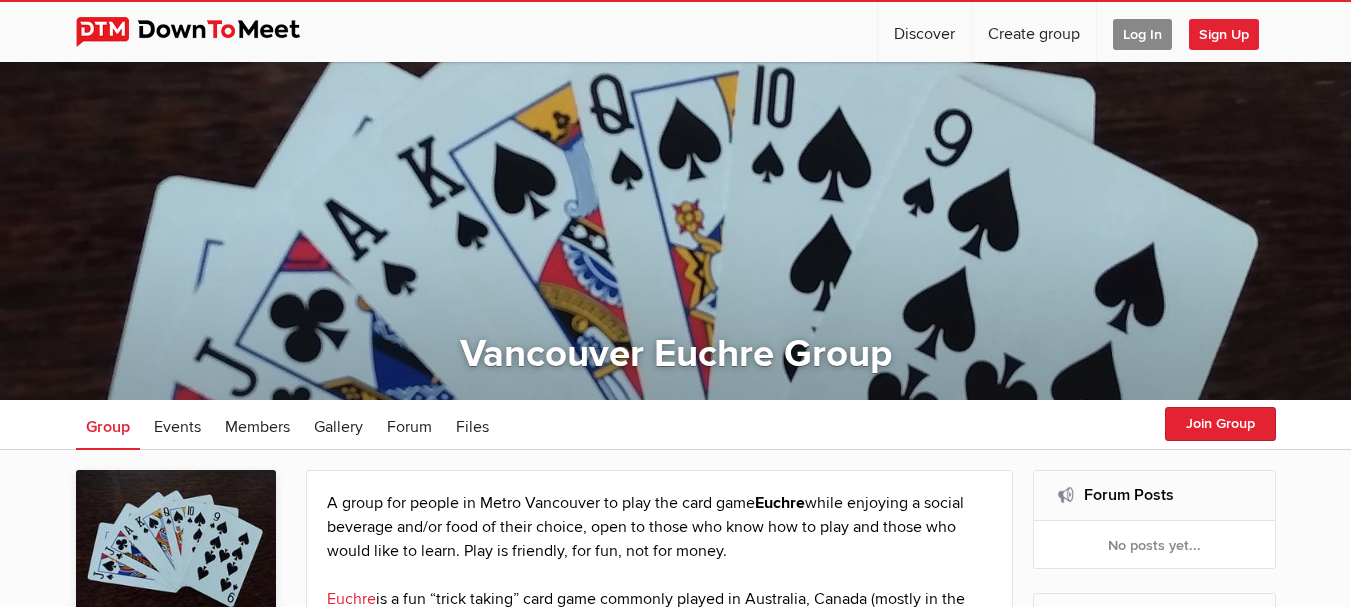 click on "Log In" 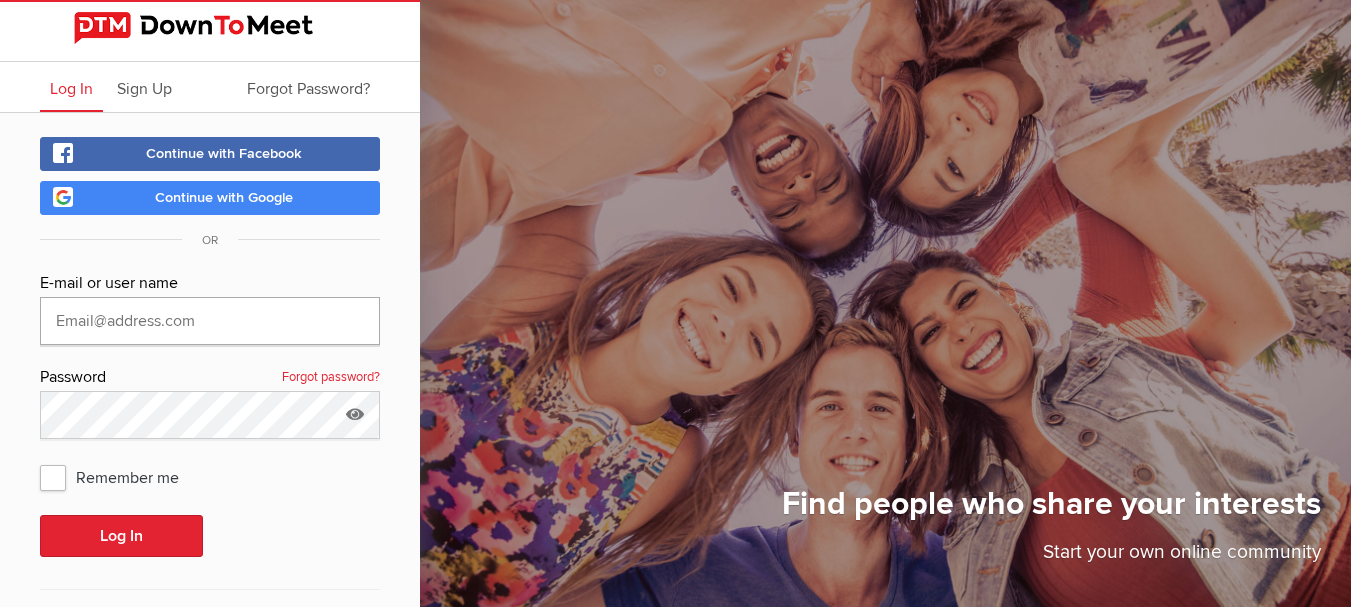type on "[EMAIL]" 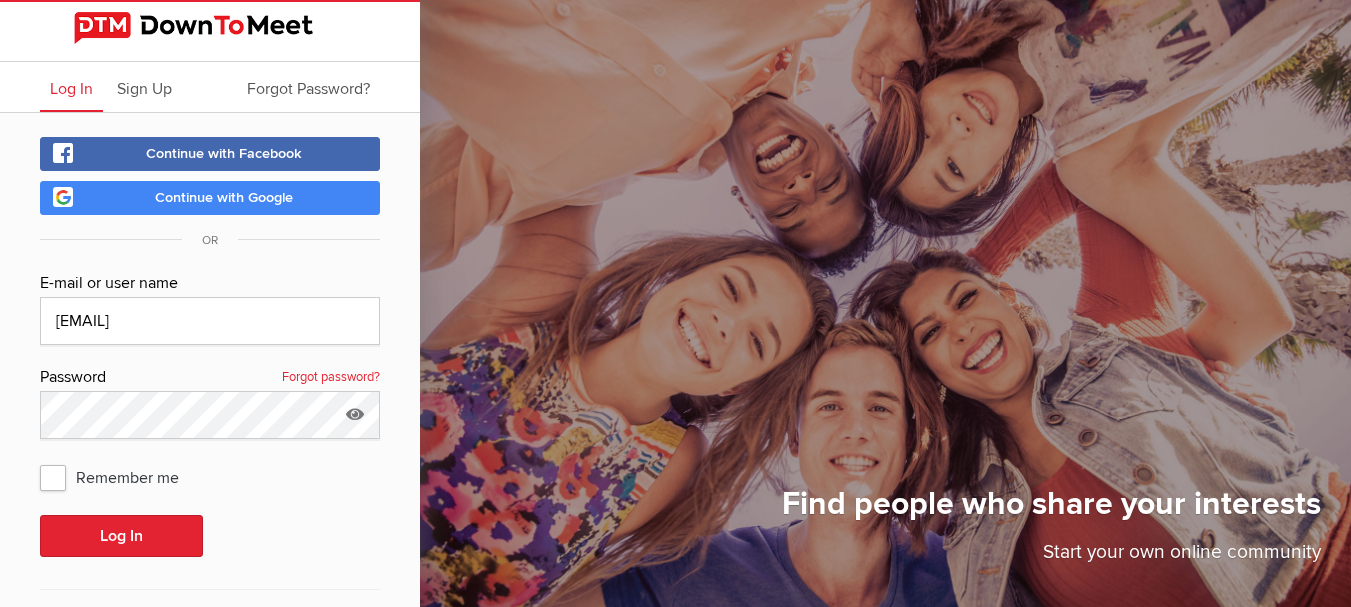 click on "Remember me" 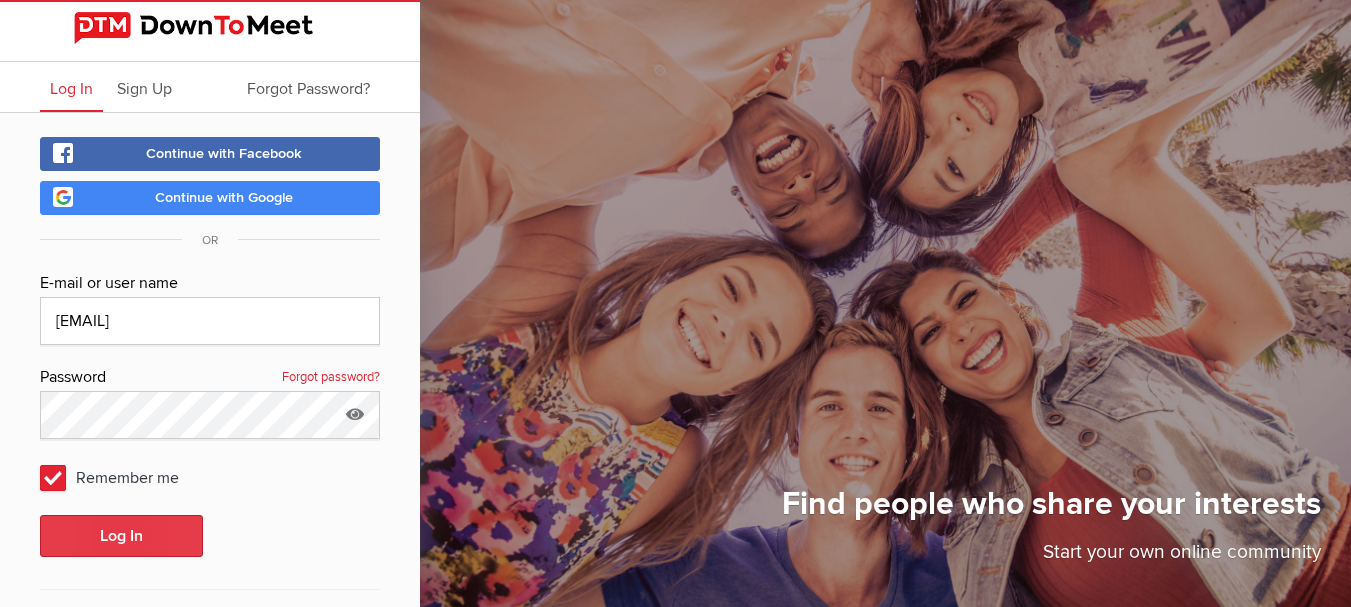 click on "Log In" 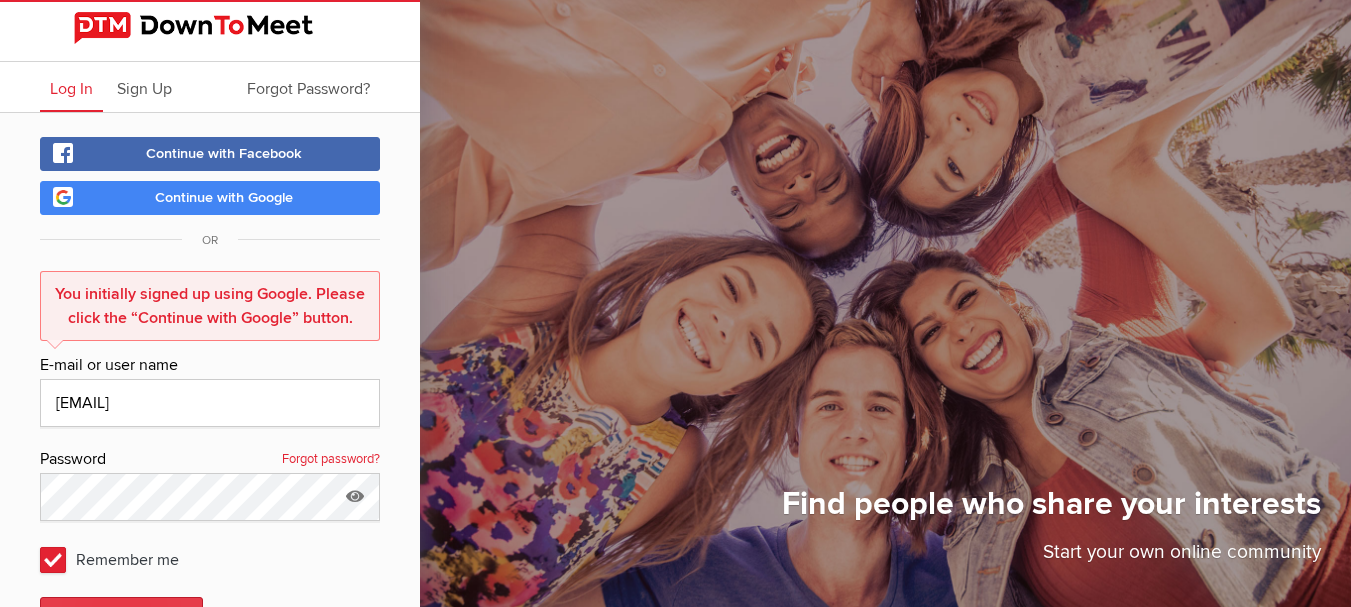 scroll, scrollTop: 165, scrollLeft: 0, axis: vertical 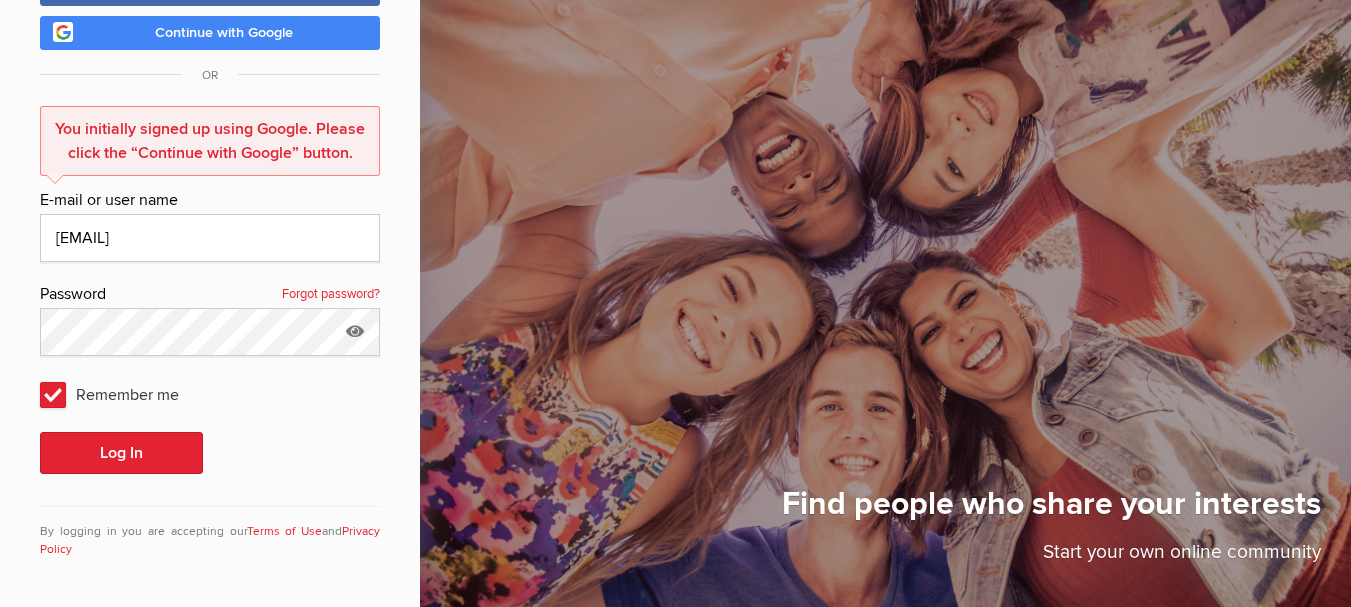 click on "Continue with Google" 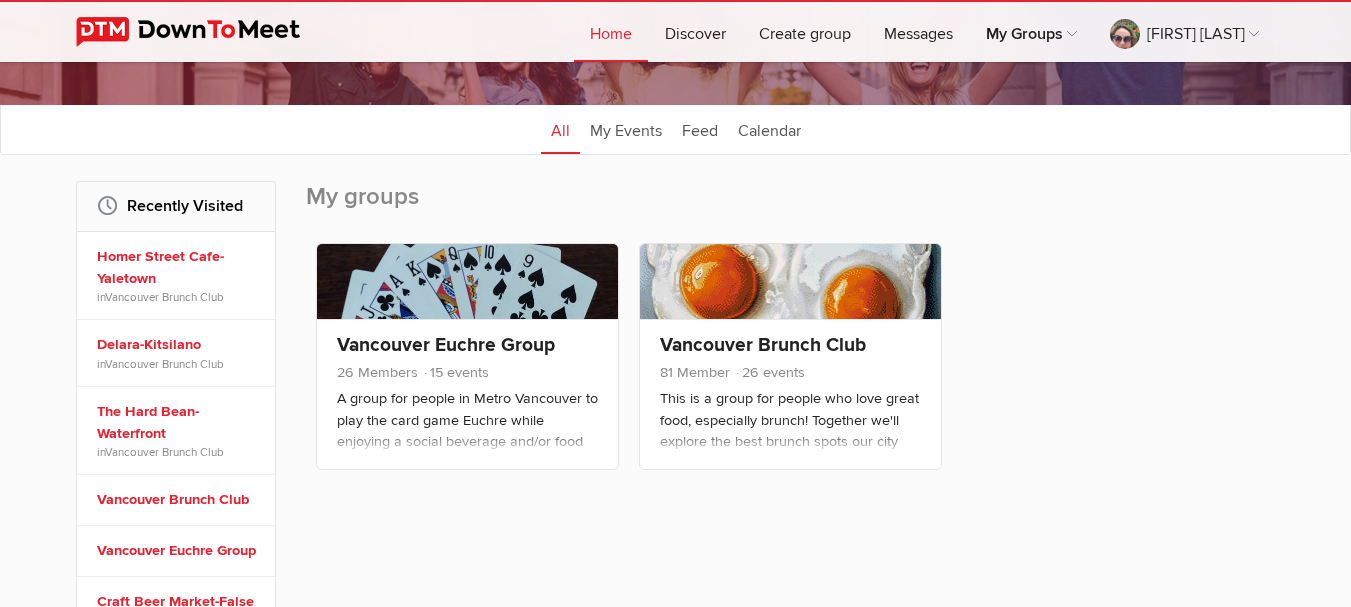 scroll, scrollTop: 200, scrollLeft: 0, axis: vertical 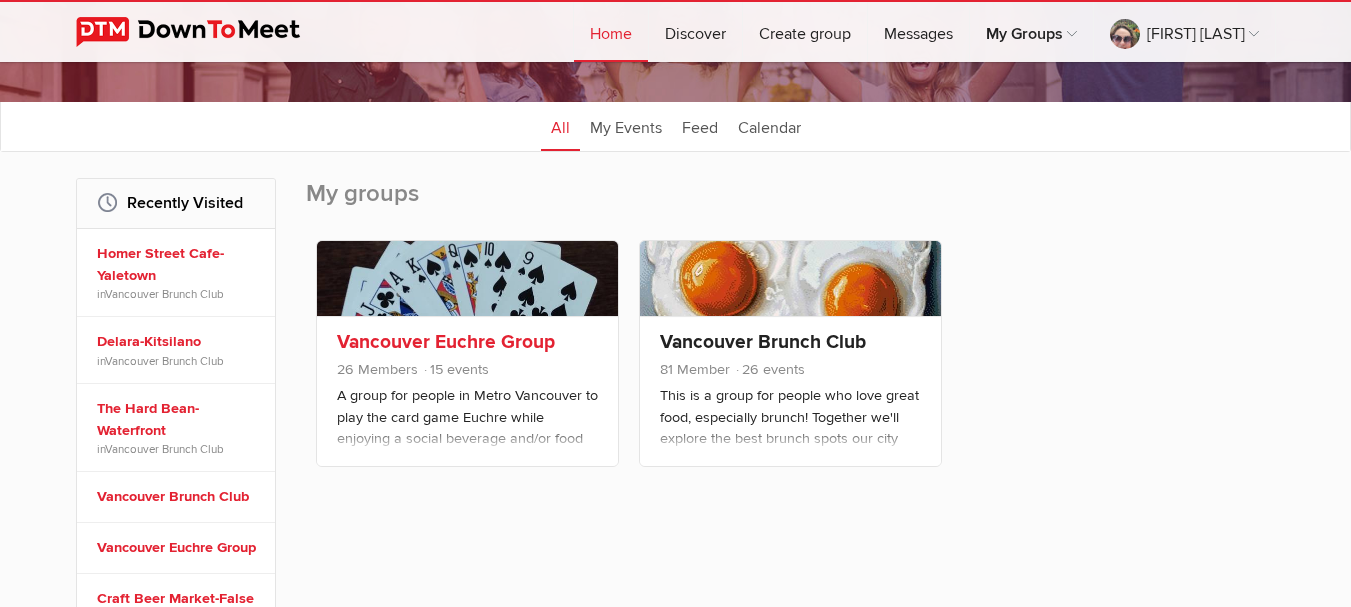click on "Vancouver Euchre Group" 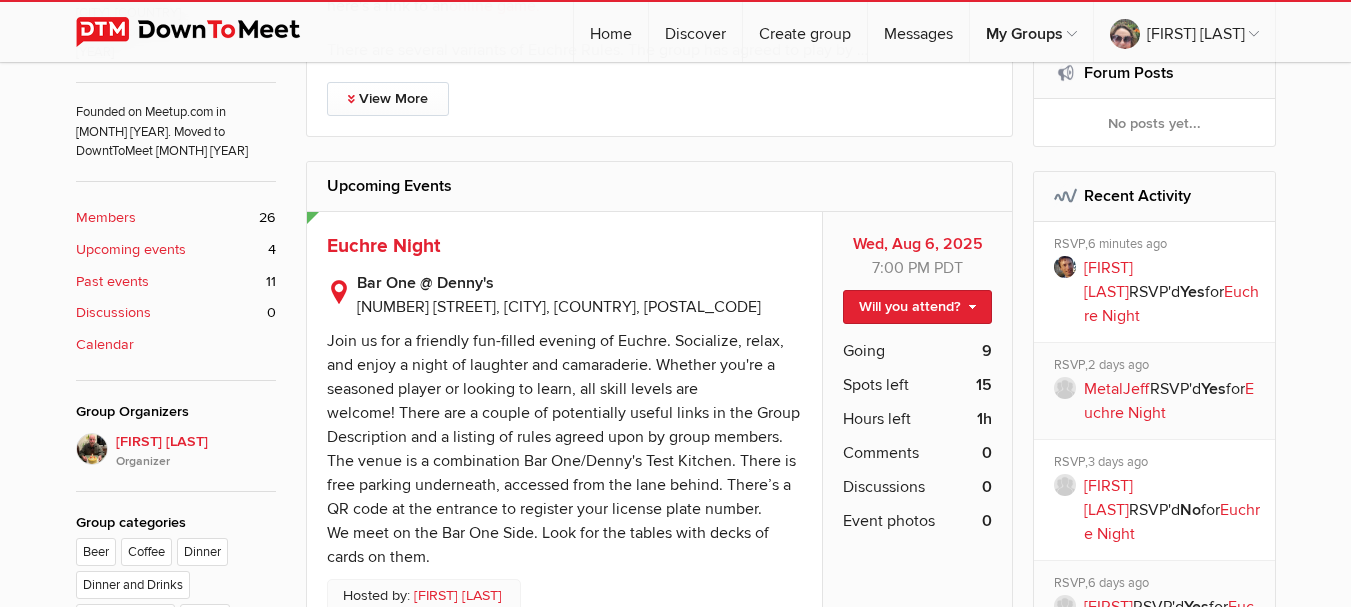 scroll, scrollTop: 700, scrollLeft: 0, axis: vertical 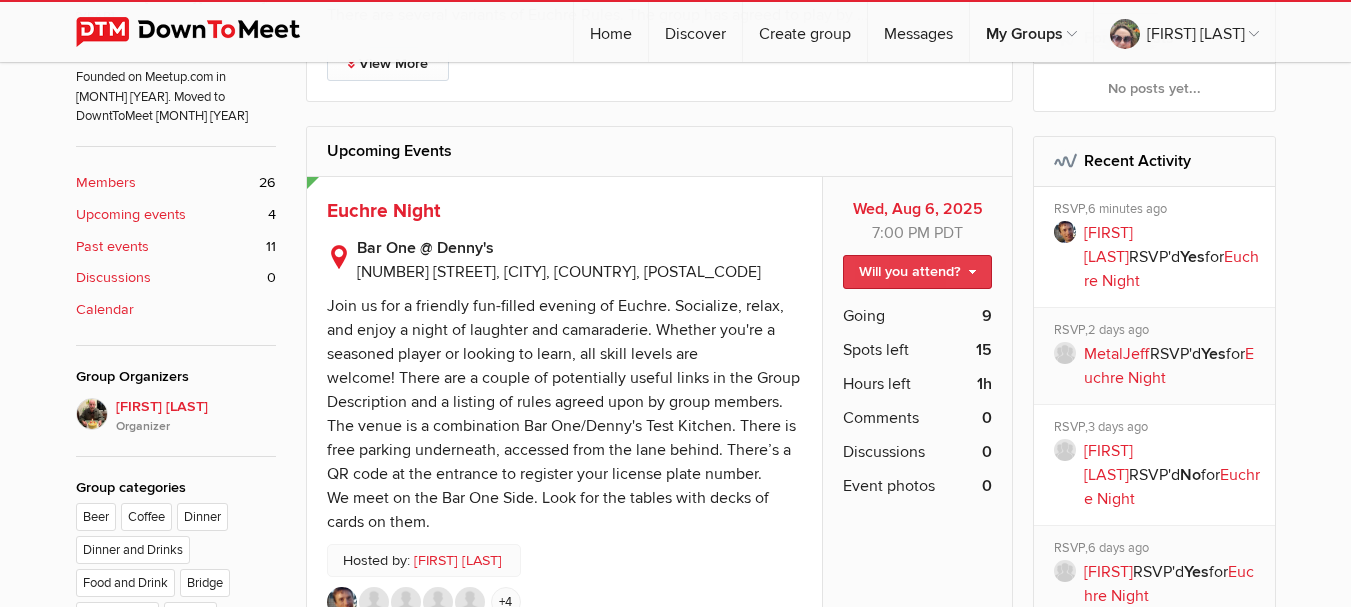 click on "Will you attend?" 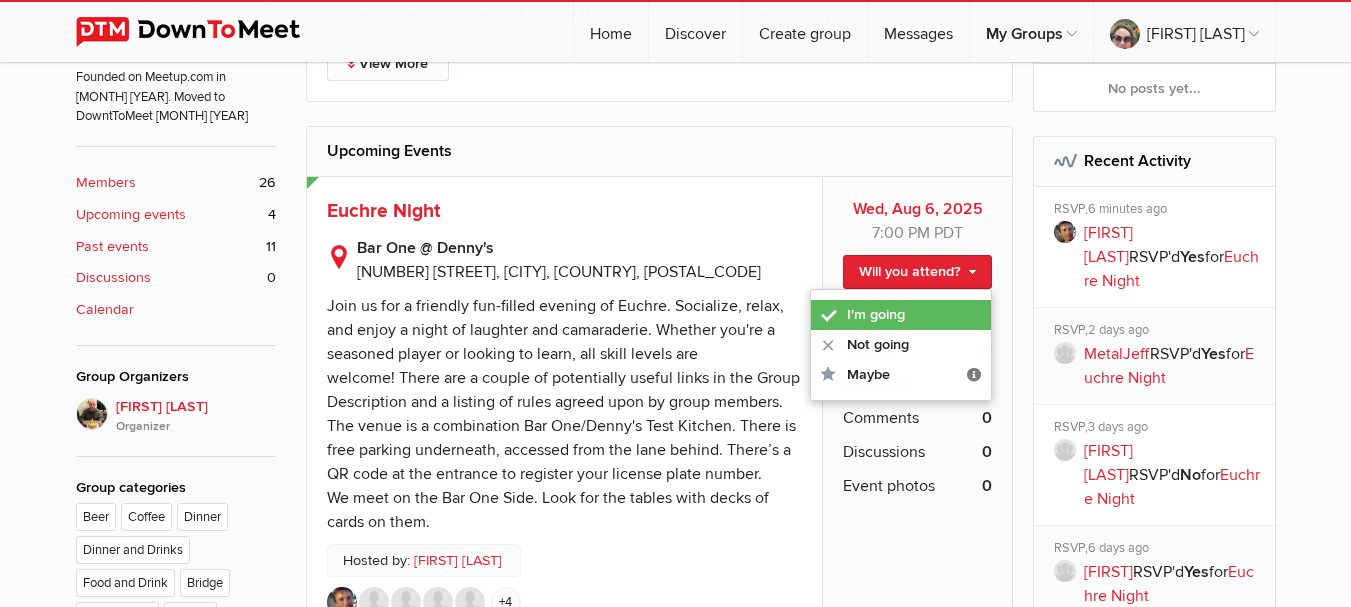 click on "I'm going" 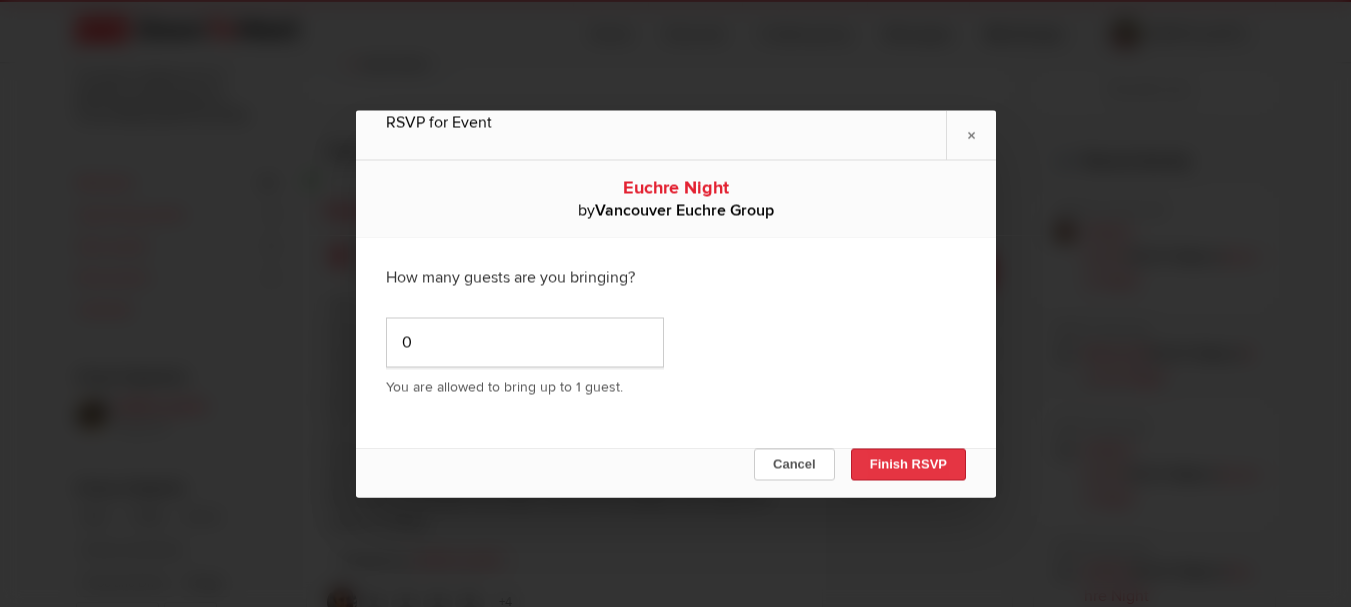 click on "Finish RSVP" 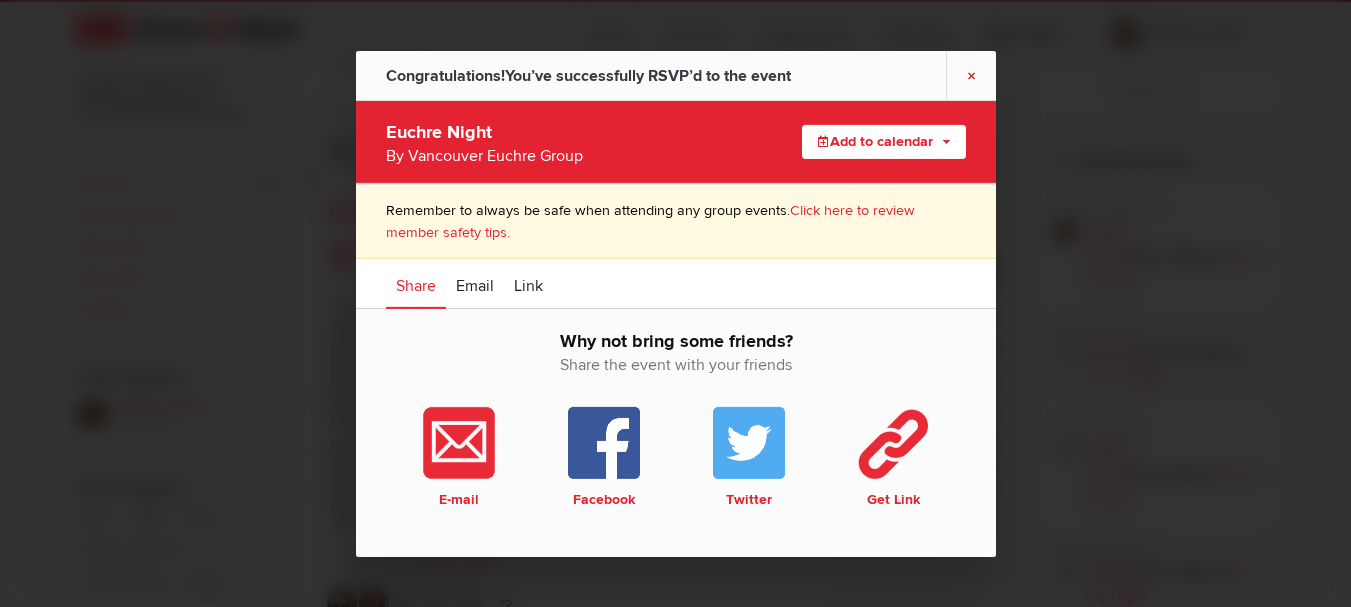 click on "×" 